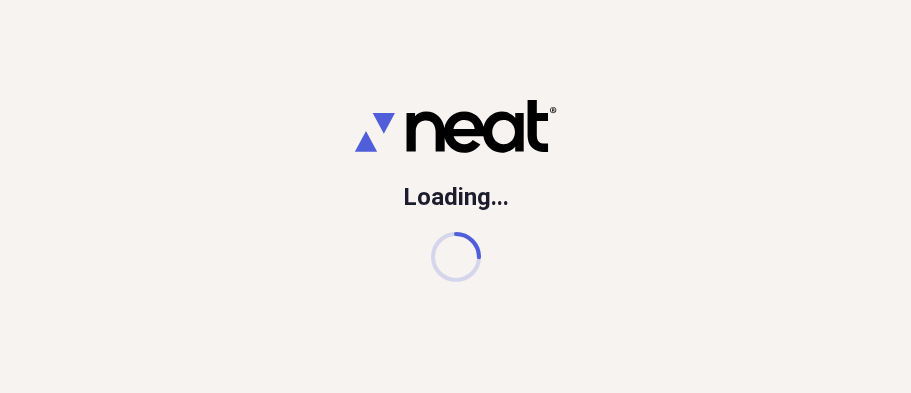 scroll, scrollTop: 0, scrollLeft: 0, axis: both 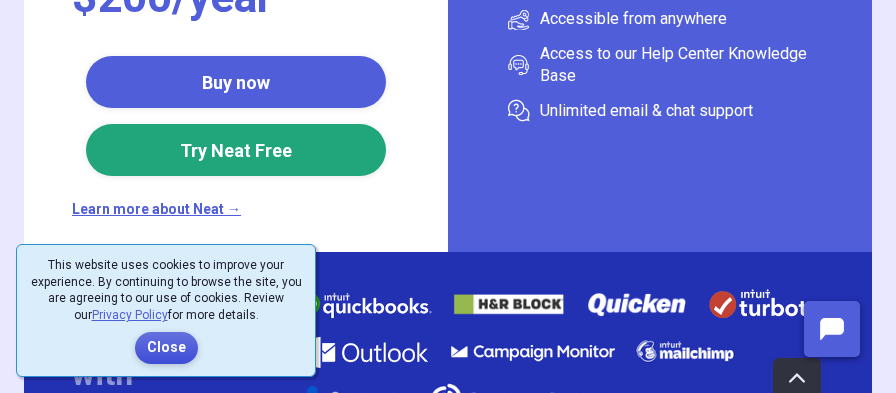 click on "Close" at bounding box center (166, 348) 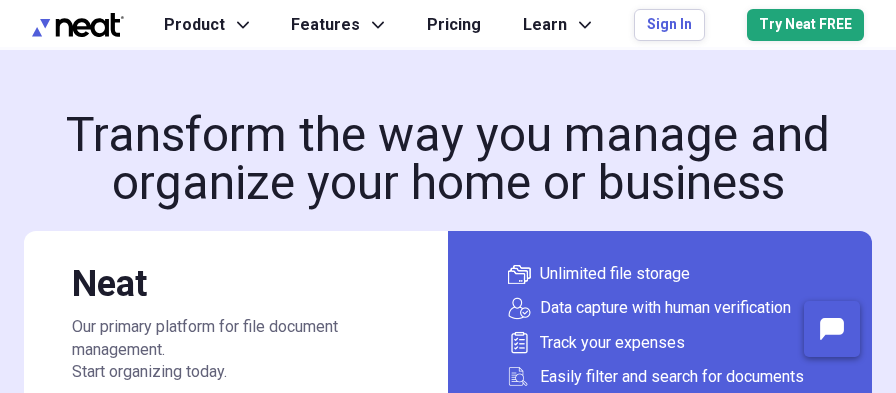 scroll, scrollTop: 0, scrollLeft: 0, axis: both 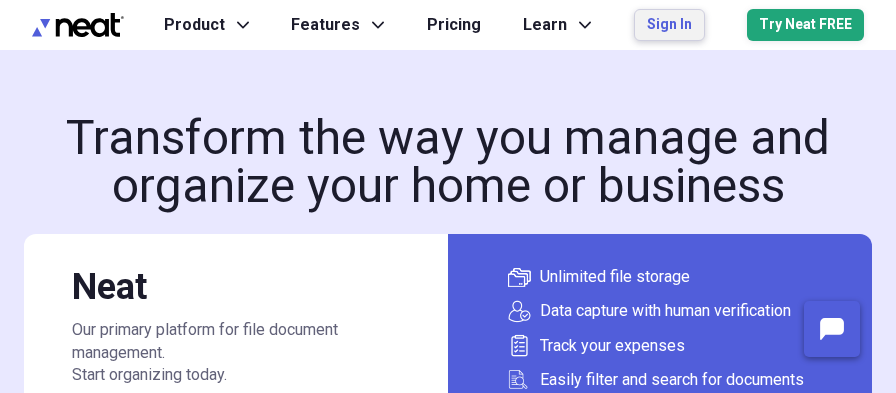 click on "Sign In" at bounding box center (669, 25) 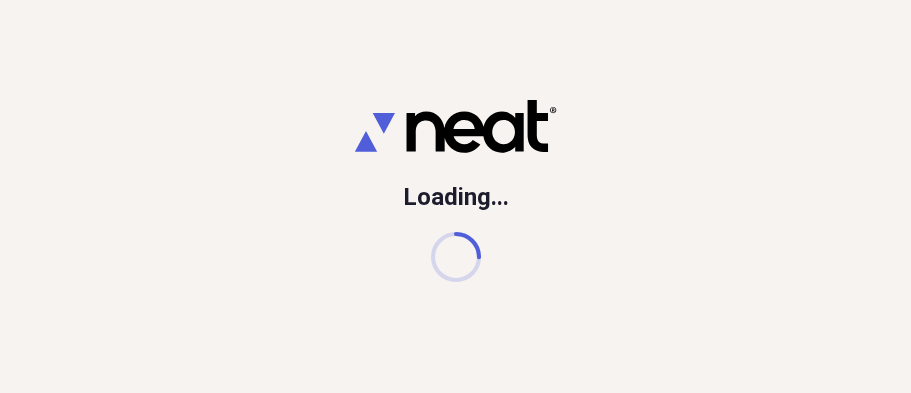 scroll, scrollTop: 0, scrollLeft: 0, axis: both 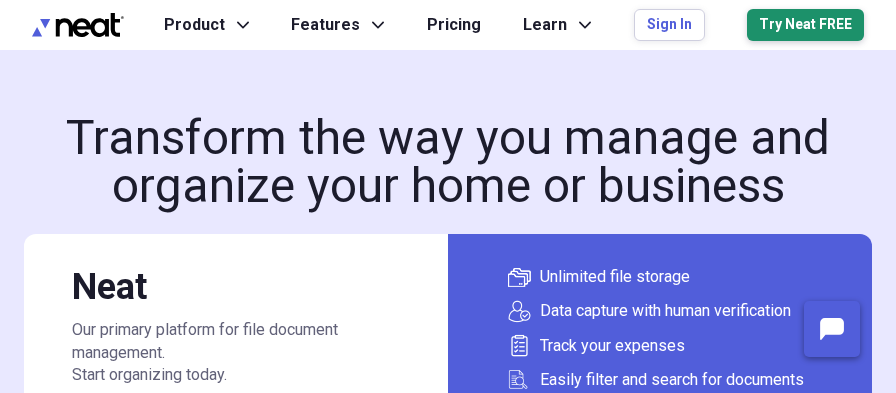 click on "Try Neat FREE" at bounding box center [805, 25] 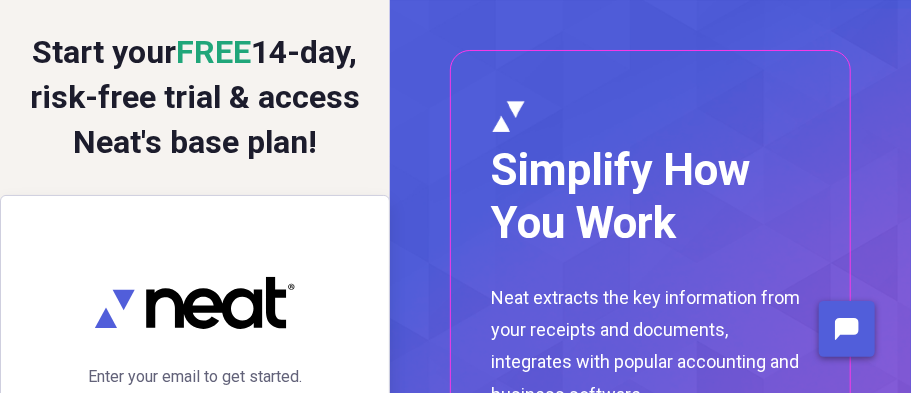 scroll, scrollTop: 0, scrollLeft: 0, axis: both 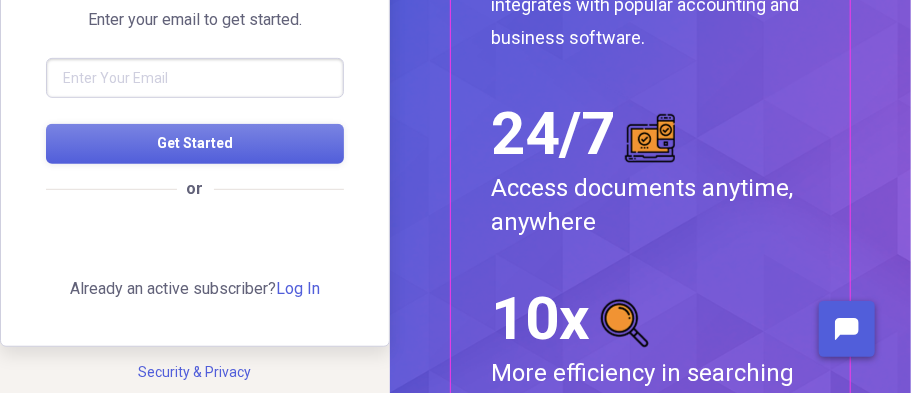click at bounding box center [195, 78] 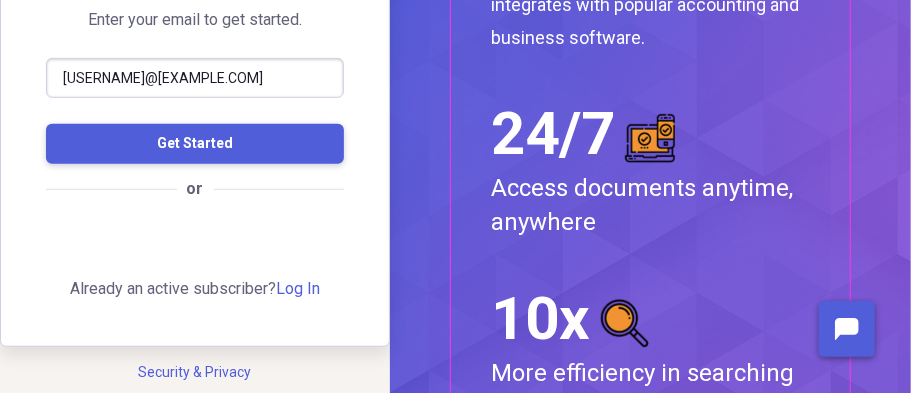 click on "Get Started" at bounding box center [195, 143] 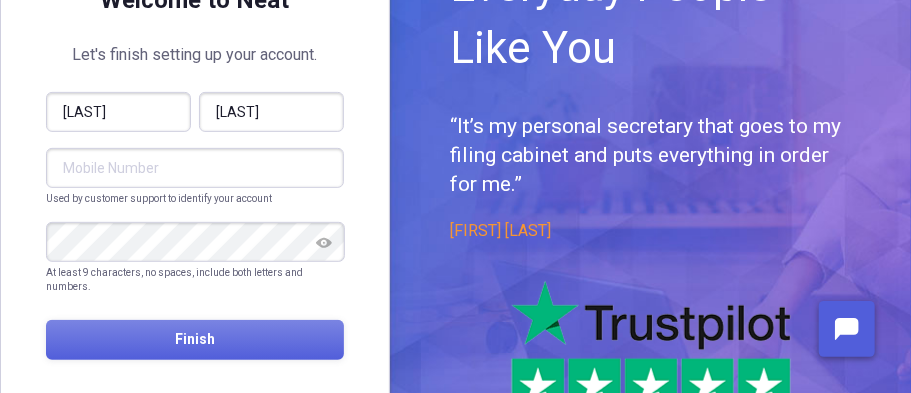 scroll, scrollTop: 288, scrollLeft: 0, axis: vertical 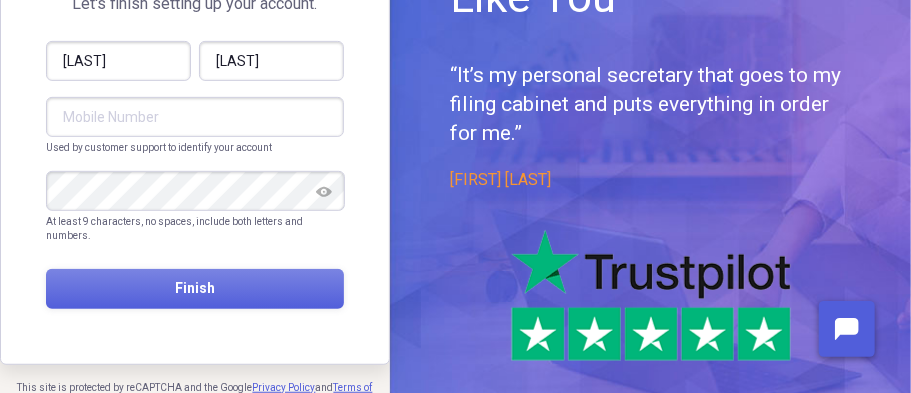 click at bounding box center (195, 117) 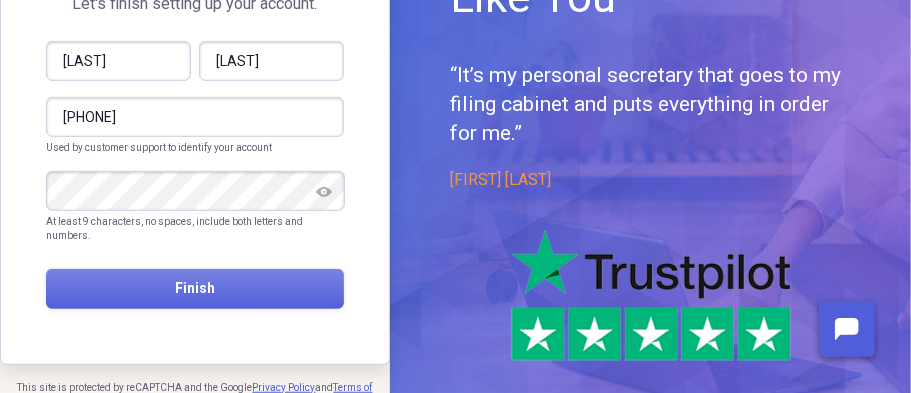 click at bounding box center (324, 192) 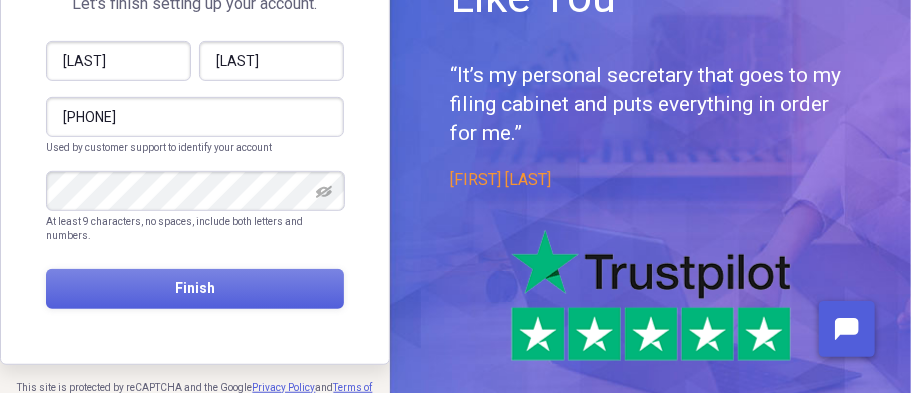 click at bounding box center [324, 192] 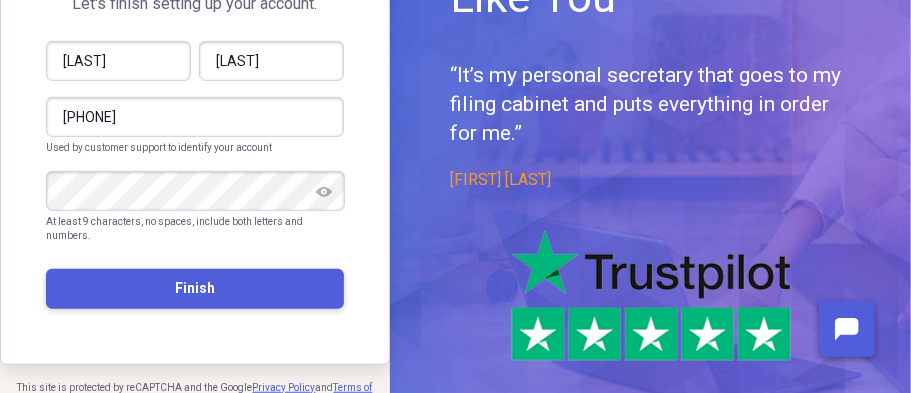 click on "Finish" at bounding box center [195, 289] 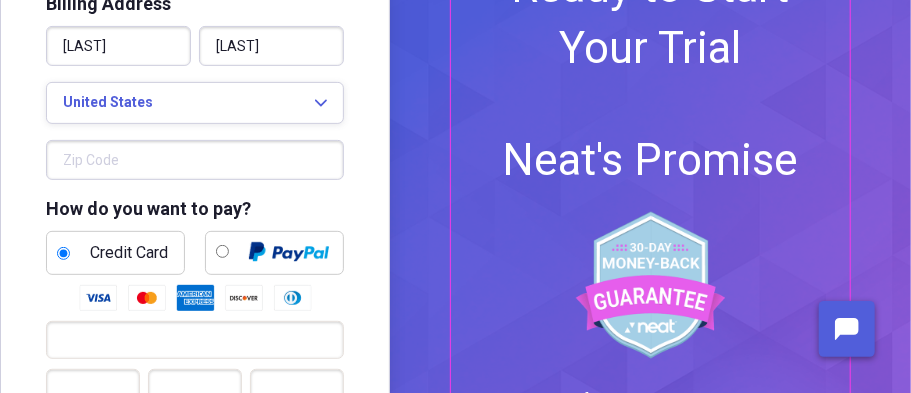 scroll, scrollTop: 200, scrollLeft: 0, axis: vertical 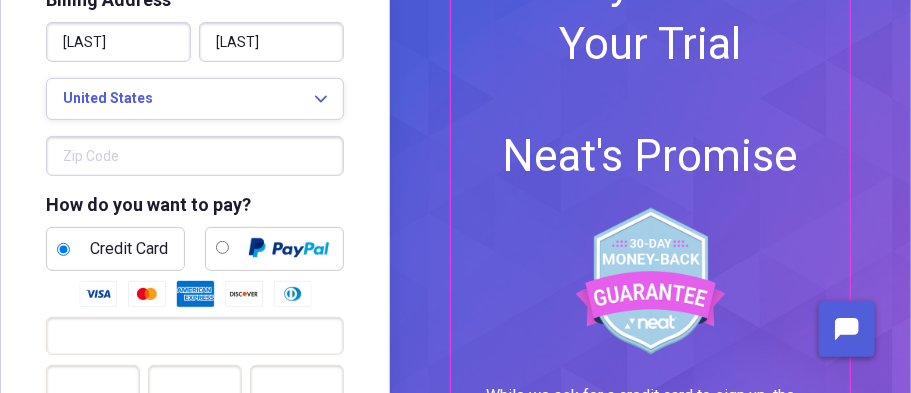click at bounding box center (195, 156) 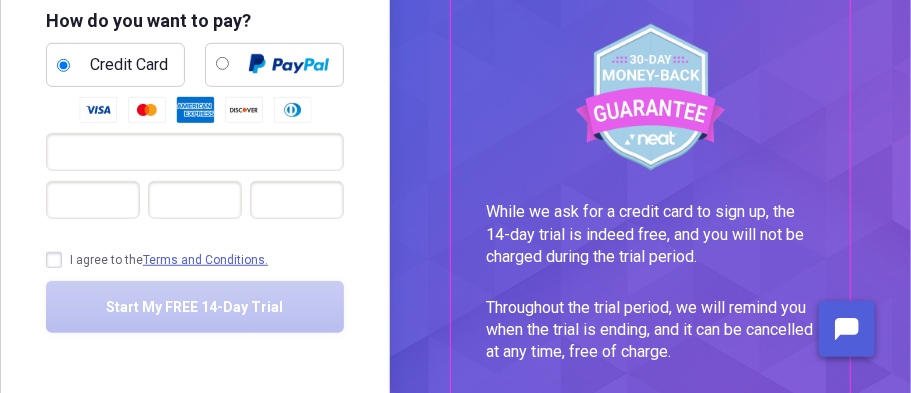 scroll, scrollTop: 384, scrollLeft: 0, axis: vertical 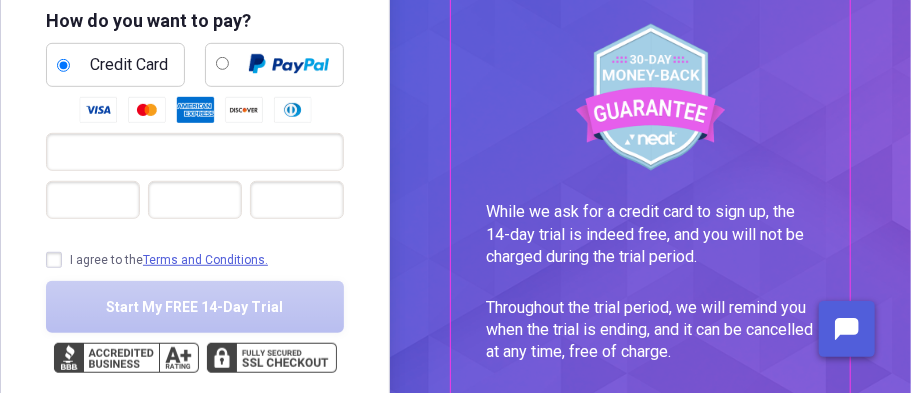 type on "9356" 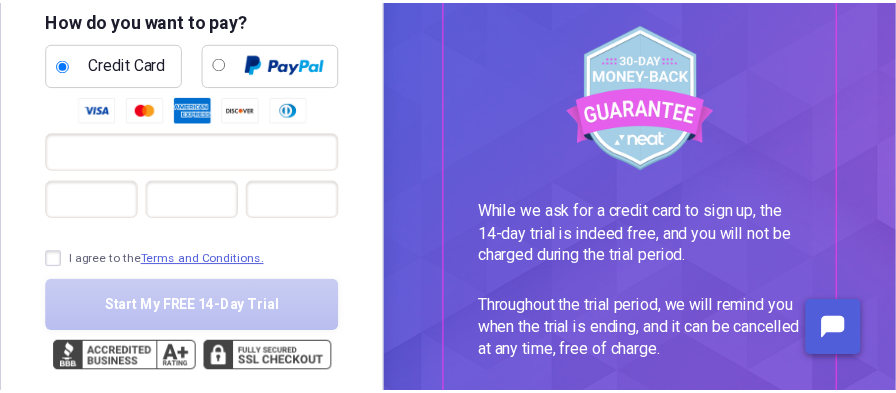 scroll, scrollTop: 346, scrollLeft: 0, axis: vertical 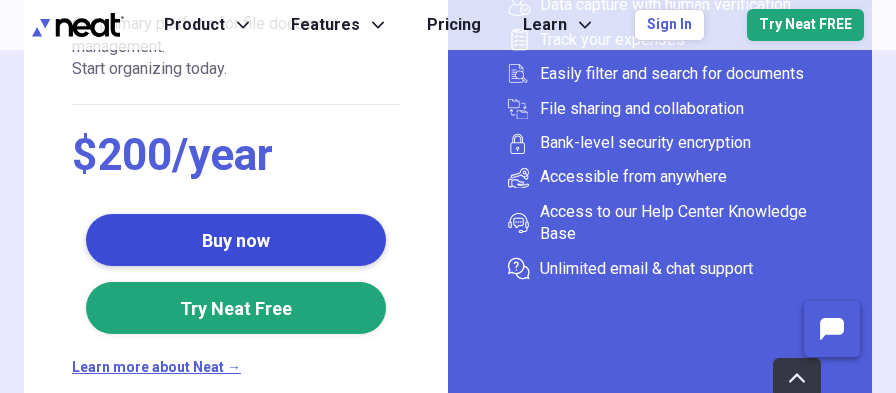 click on "Buy now" at bounding box center (236, 240) 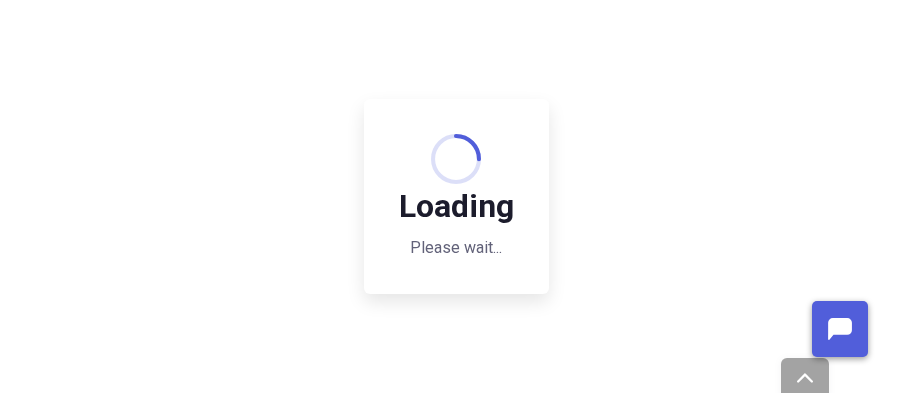 scroll, scrollTop: 0, scrollLeft: 0, axis: both 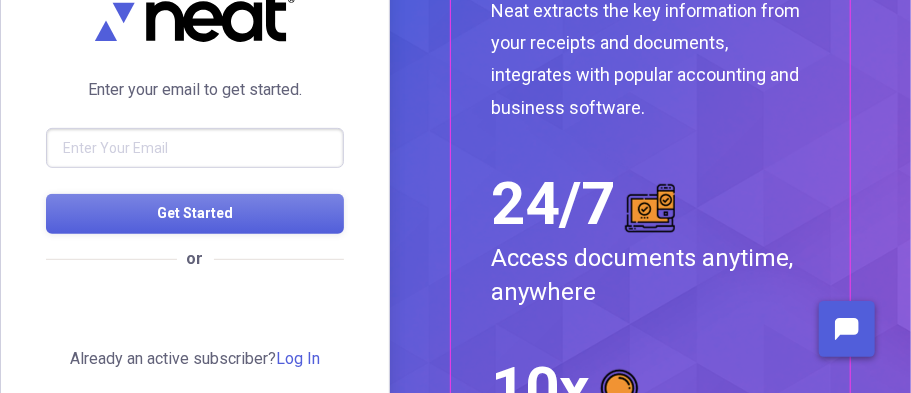 click at bounding box center [195, 148] 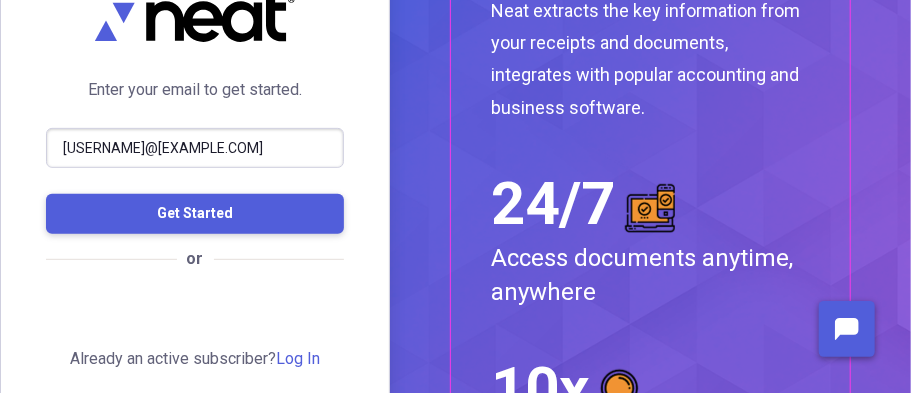 click on "Get Started" at bounding box center (195, 213) 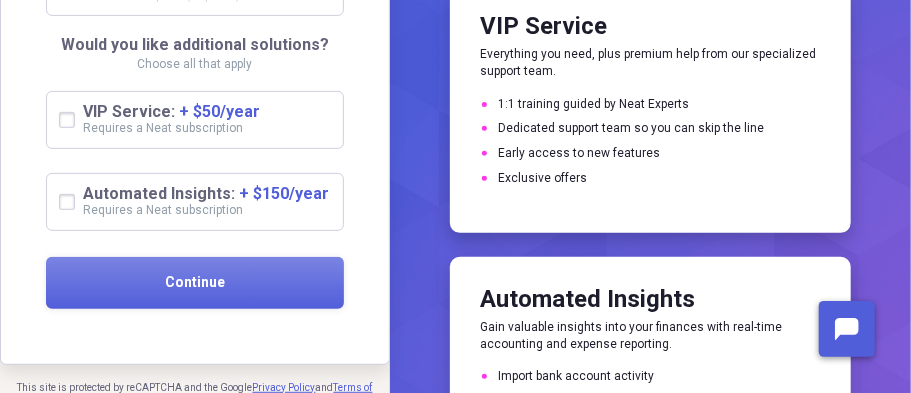 scroll, scrollTop: 222, scrollLeft: 0, axis: vertical 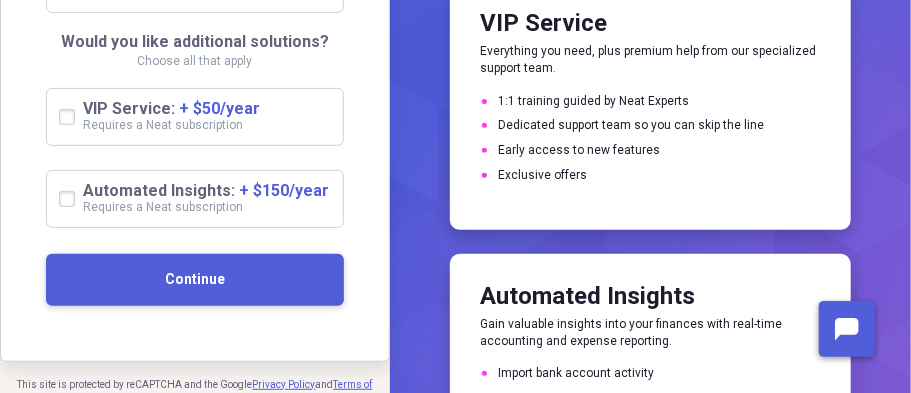 click on "Continue" at bounding box center (195, 280) 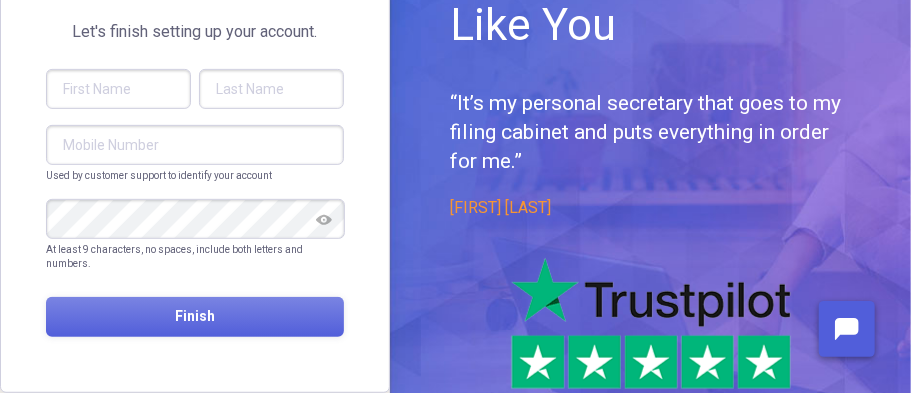 scroll, scrollTop: 268, scrollLeft: 0, axis: vertical 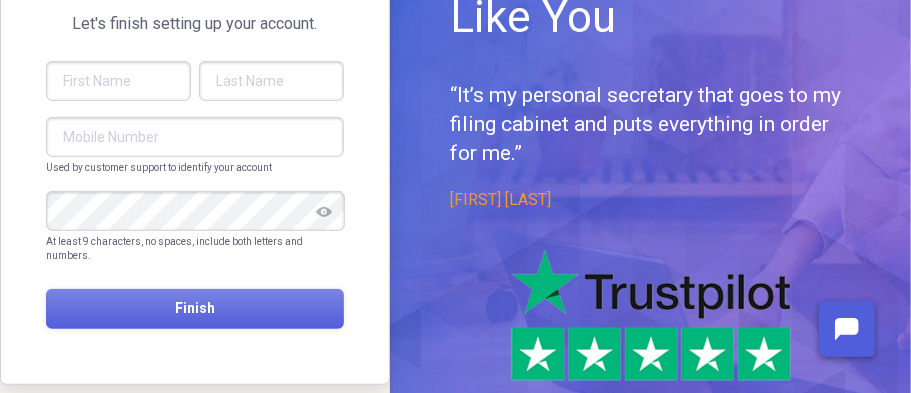 click at bounding box center [118, 81] 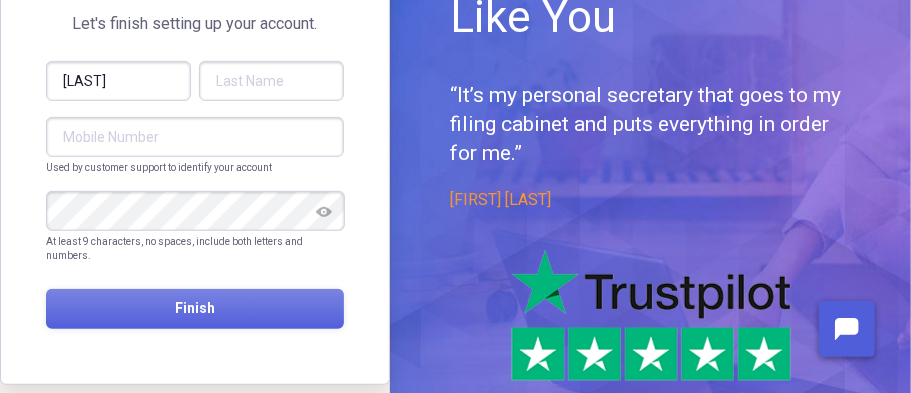 type on "[LAST]" 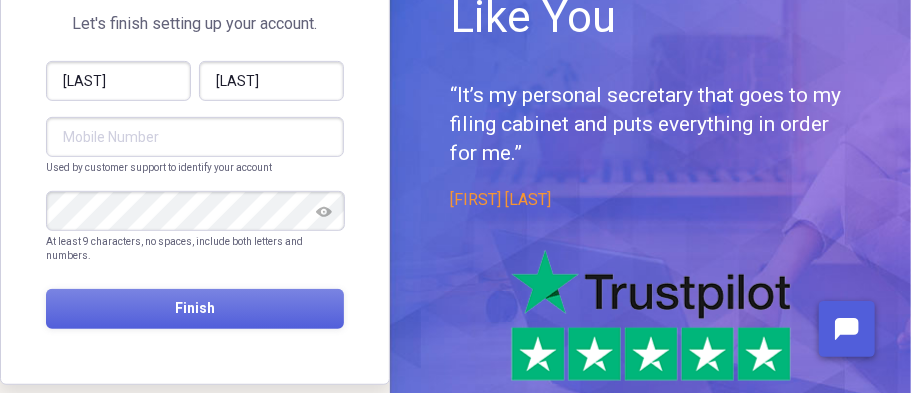type on "SALAZ" 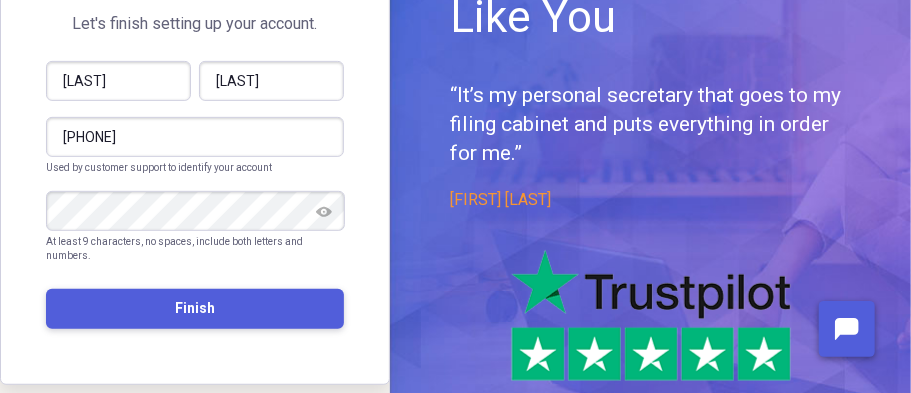 click on "Finish" at bounding box center (195, 308) 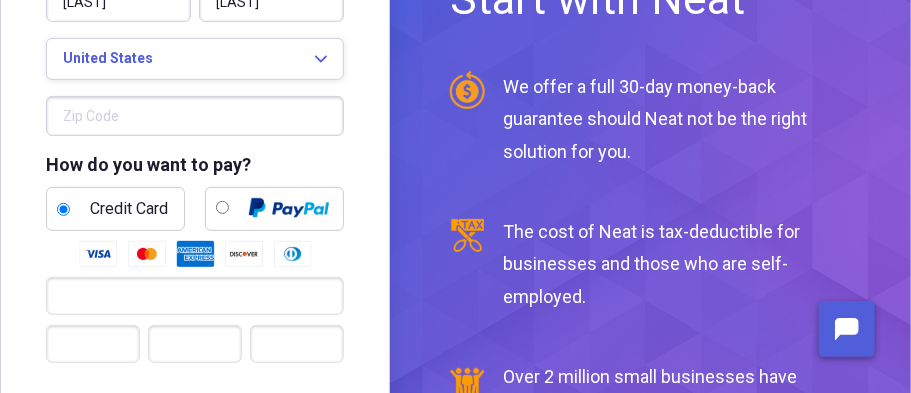 scroll, scrollTop: 250, scrollLeft: 0, axis: vertical 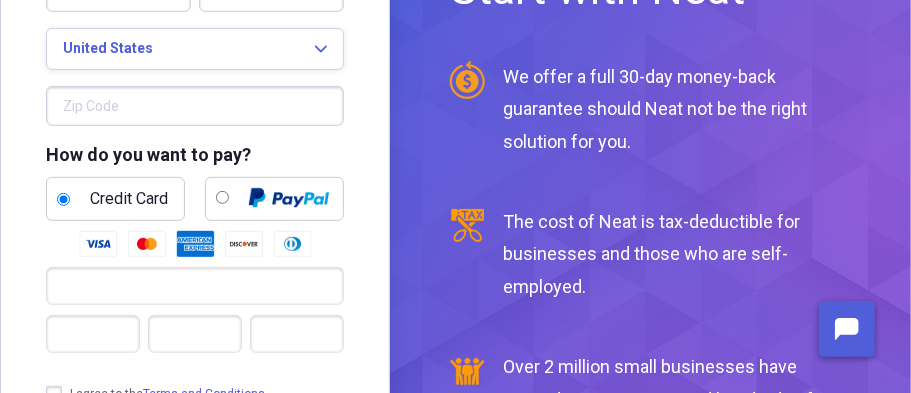 click at bounding box center (195, 106) 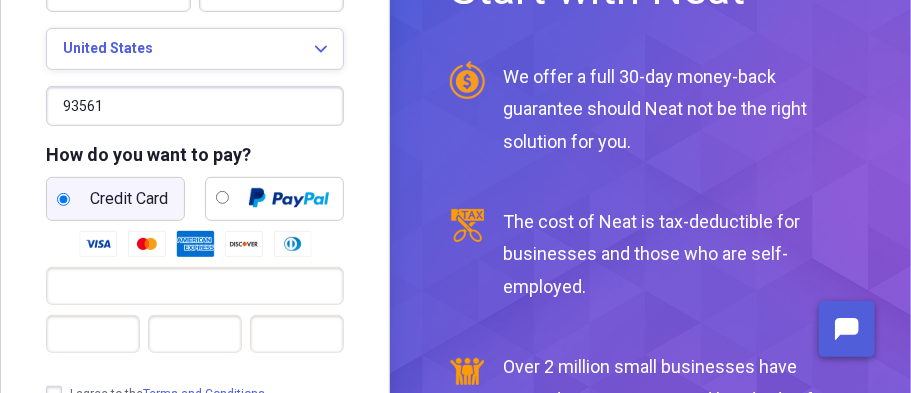 type on "93561" 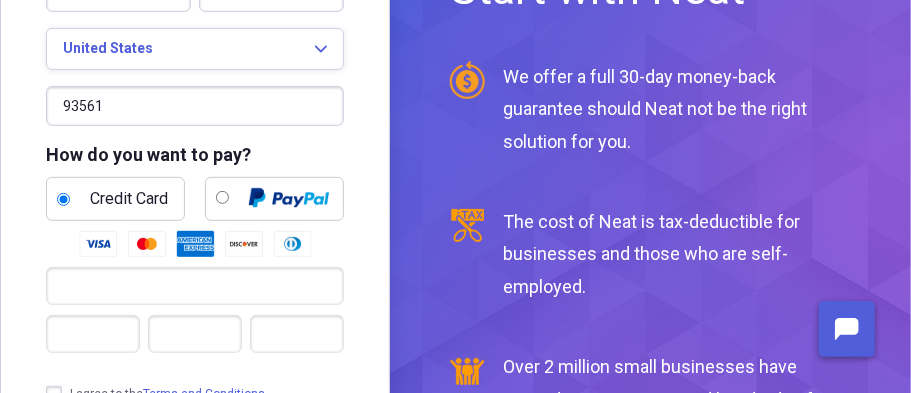 click at bounding box center [195, 244] 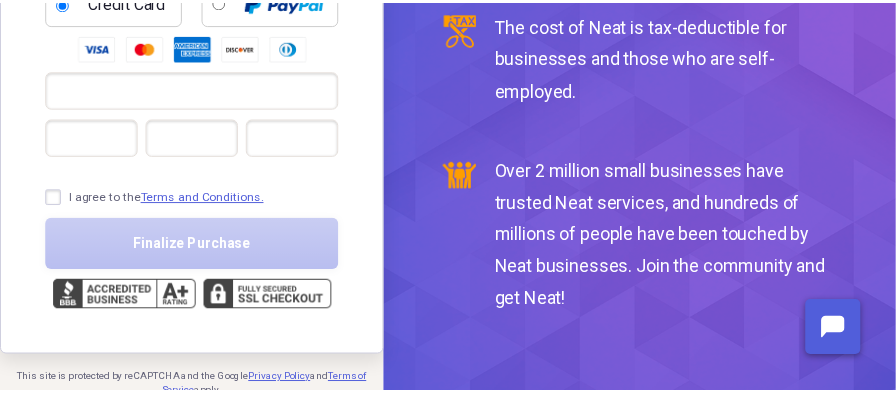 scroll, scrollTop: 452, scrollLeft: 0, axis: vertical 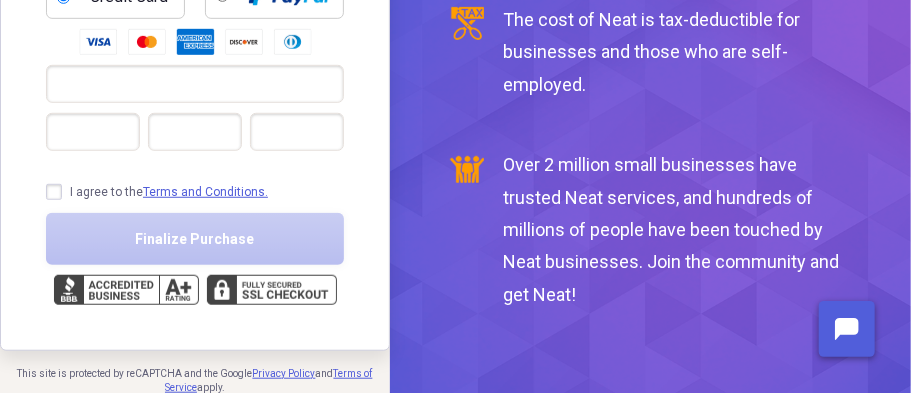 click on "I agree to the  Terms and Conditions." at bounding box center [157, 192] 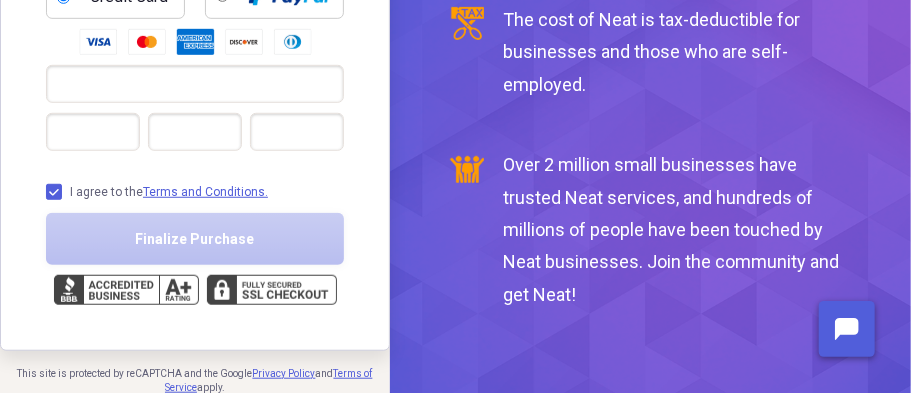 checkbox on "true" 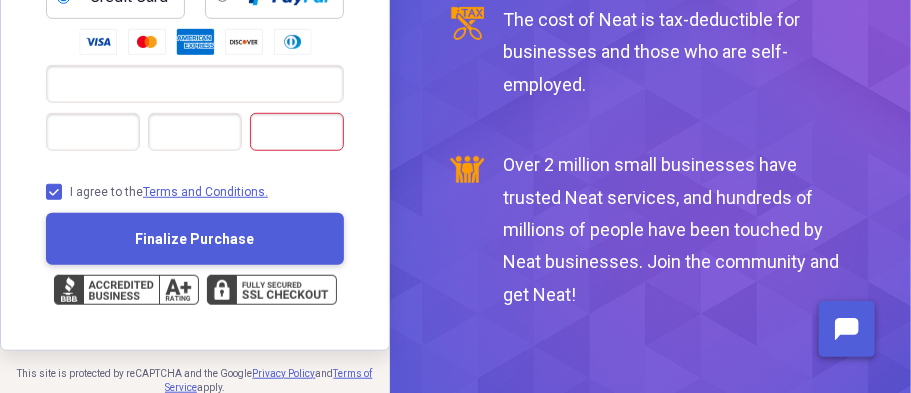 click on "Finalize Purchase" at bounding box center [195, 239] 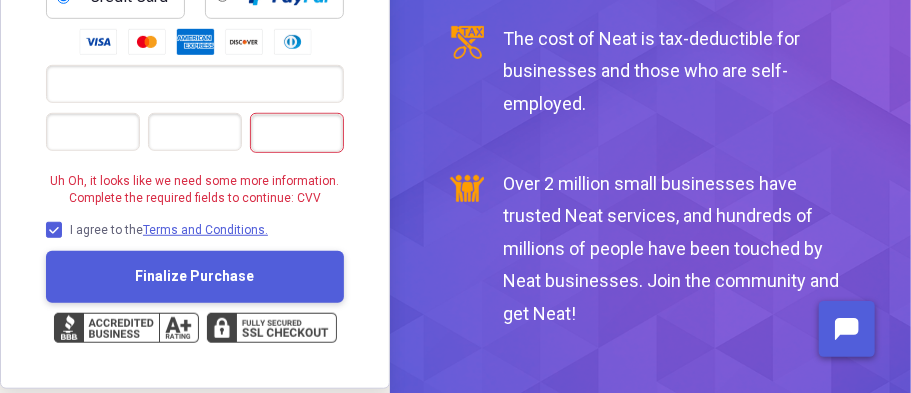 click on "Finalize Purchase" at bounding box center [195, 276] 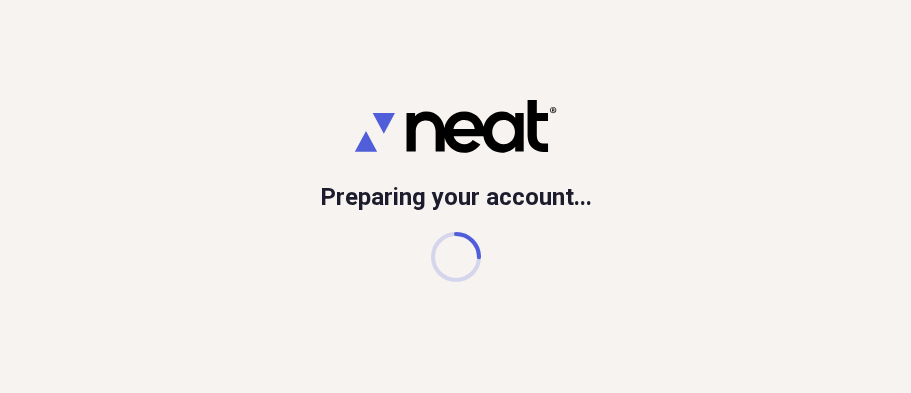 scroll, scrollTop: 0, scrollLeft: 0, axis: both 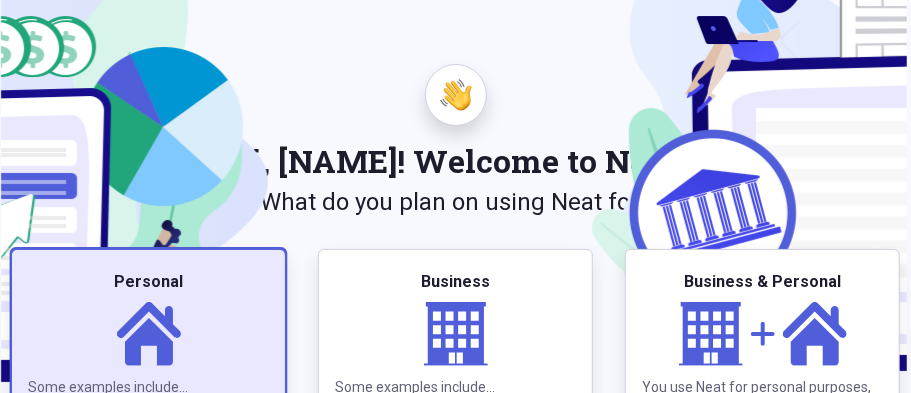 click on "Personal" at bounding box center [148, 282] 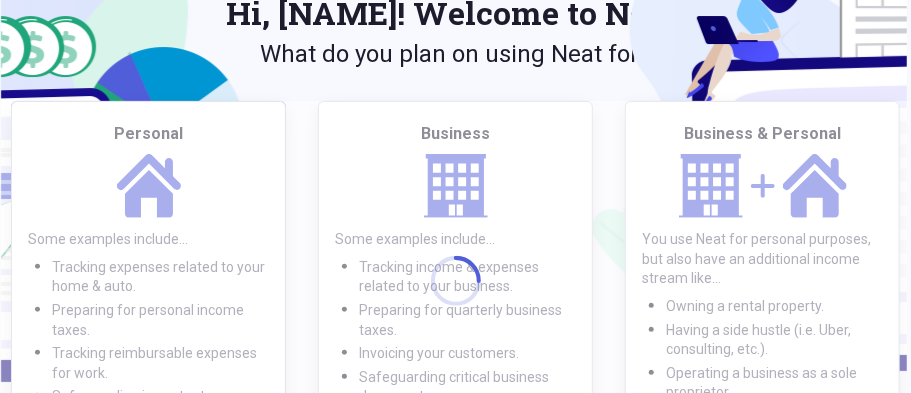 scroll, scrollTop: 174, scrollLeft: 0, axis: vertical 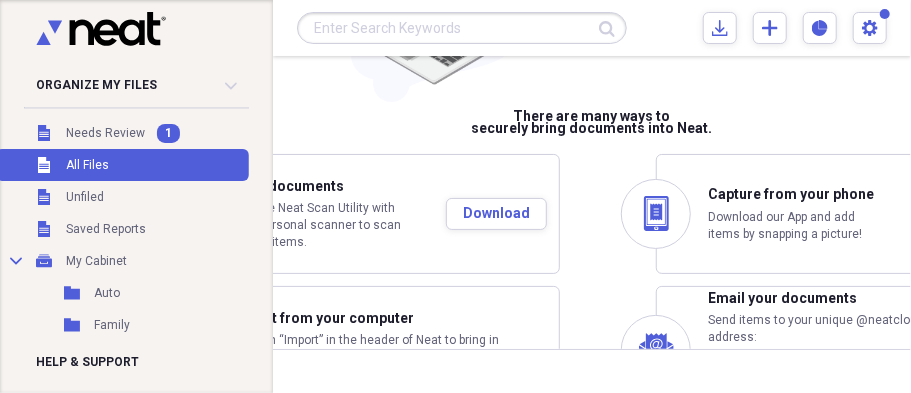 click on "Organize My Files 1 Collapse Unfiled Needs Review 1 Unfiled All Files Unfiled Unfiled Unfiled Saved Reports Collapse My Cabinet My Cabinet Add Folder Folder Auto Add Folder Folder Family Add Folder Folder Financial Add Folder Folder Home Add Folder Folder Legal Add Folder Folder Medical Add Folder Folder Purchases Add Folder Folder Recipes Add Folder Expand Folder Taxes Add Folder Trash Trash Help & Support" at bounding box center (136, 196) 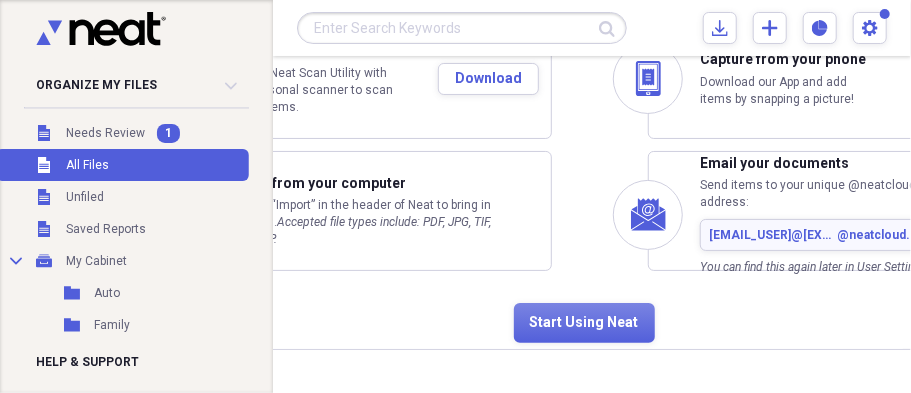 scroll, scrollTop: 283, scrollLeft: 0, axis: vertical 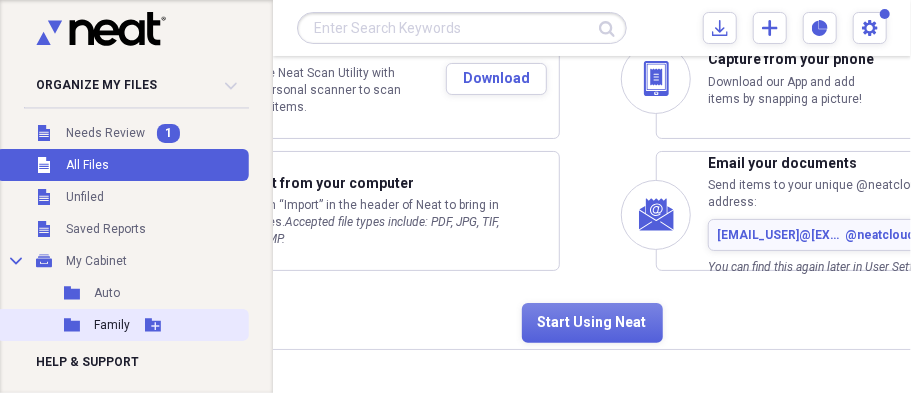 click on "Folder Family Add Folder" at bounding box center (122, 325) 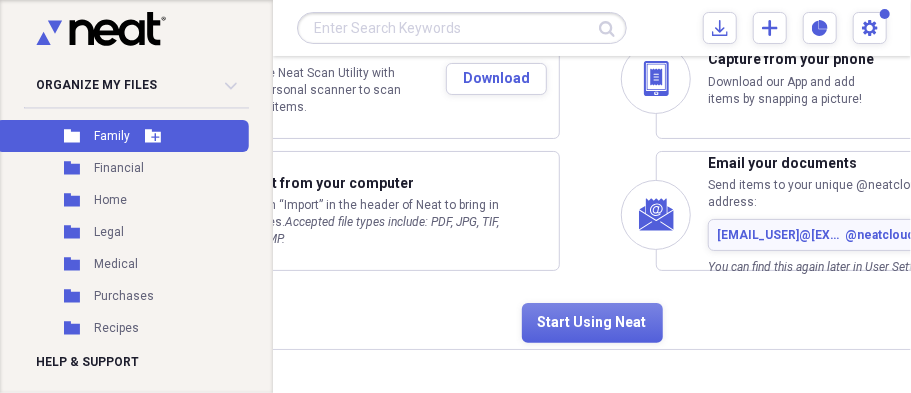 scroll, scrollTop: 264, scrollLeft: 0, axis: vertical 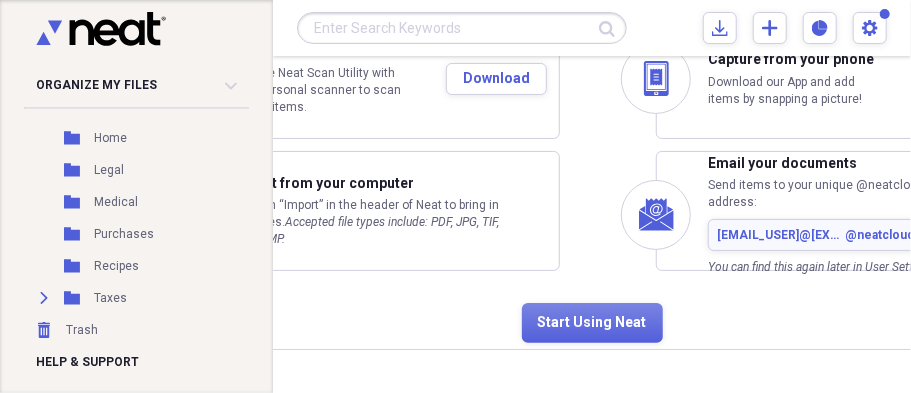 click on "scanner Scan documents Use the Neat Scan Utility with your personal scanner to scan in your items. Download import Import from your computer Click on “Import” in the header of Neat to bring in your files.  Accepted file types include: PDF, JPG, TIF, PNG, BMP. mobile Capture from your phone Download our App and add items by snapping a picture! email documents Email your documents Send items to your unique @neatcloud.com email address: salazrainee.1313 @neatcloud.com Copy You can find this again later in User Settings." at bounding box center (592, 139) 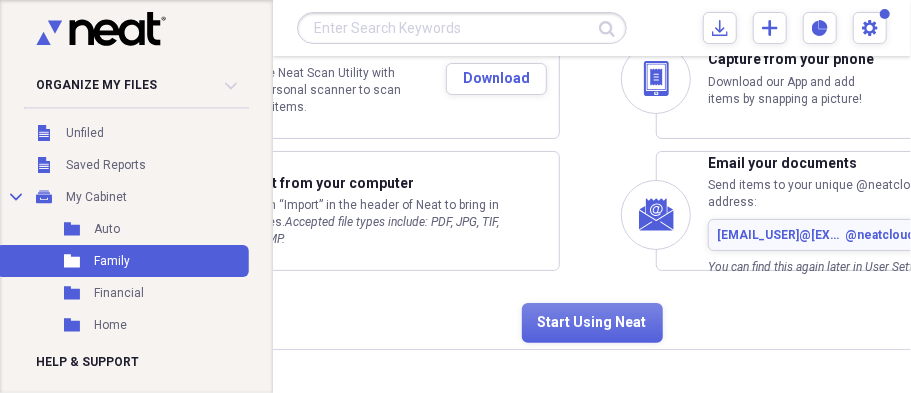 scroll, scrollTop: 0, scrollLeft: 0, axis: both 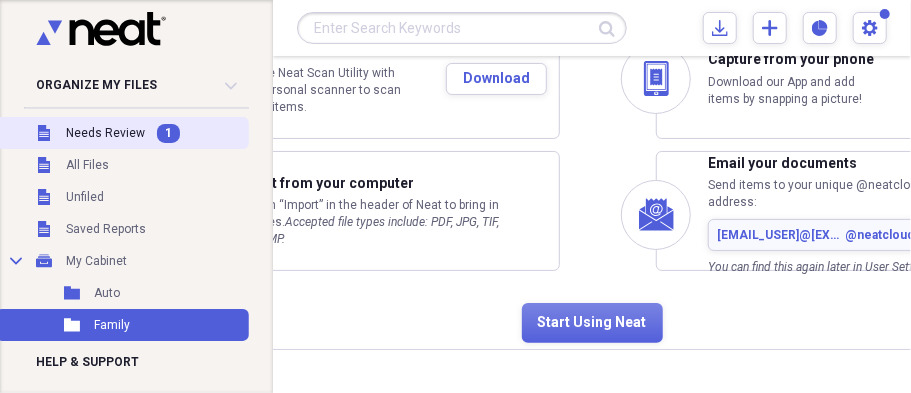 click on "Needs Review" at bounding box center (105, 133) 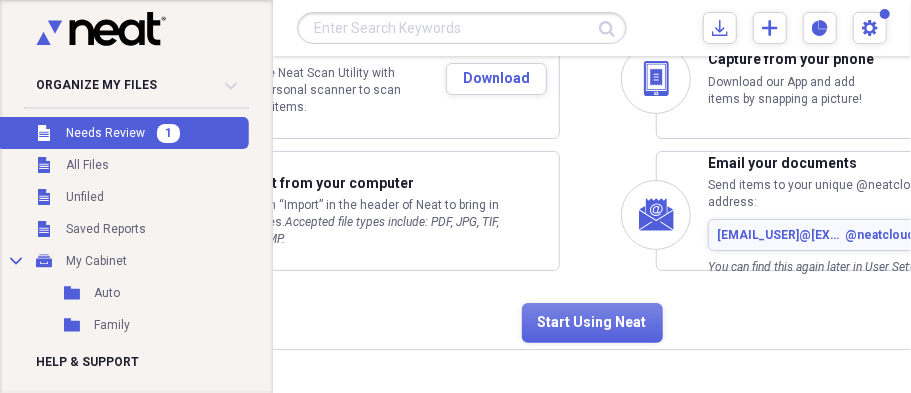 click on "1" at bounding box center [168, 133] 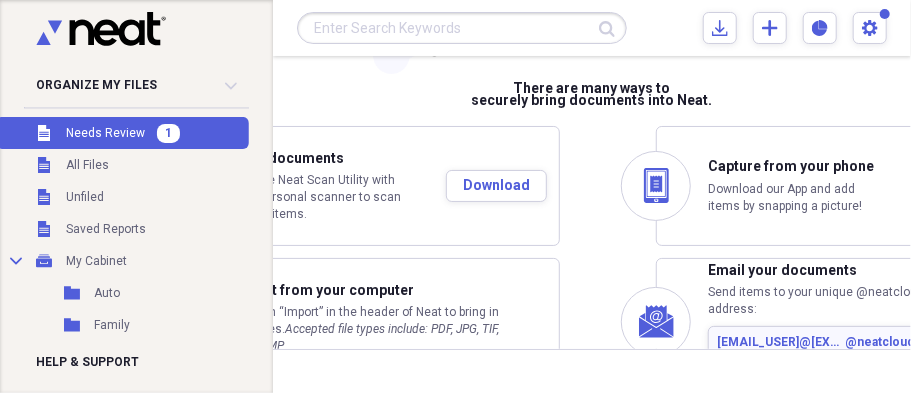scroll, scrollTop: 220, scrollLeft: 0, axis: vertical 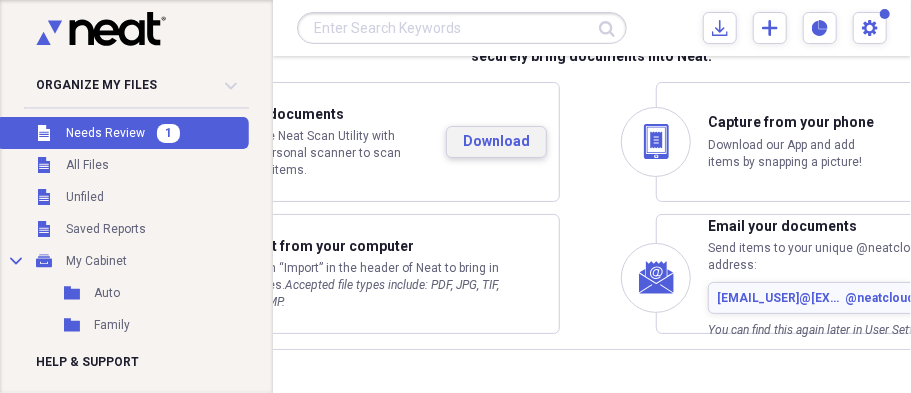 click on "Download" at bounding box center (496, 142) 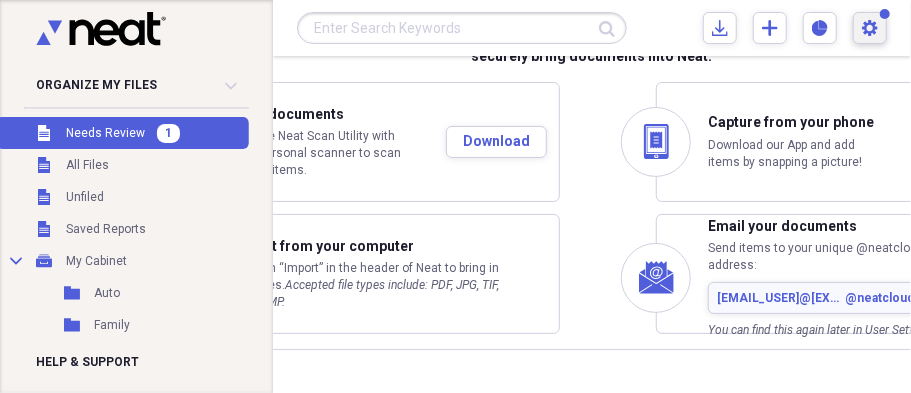 click 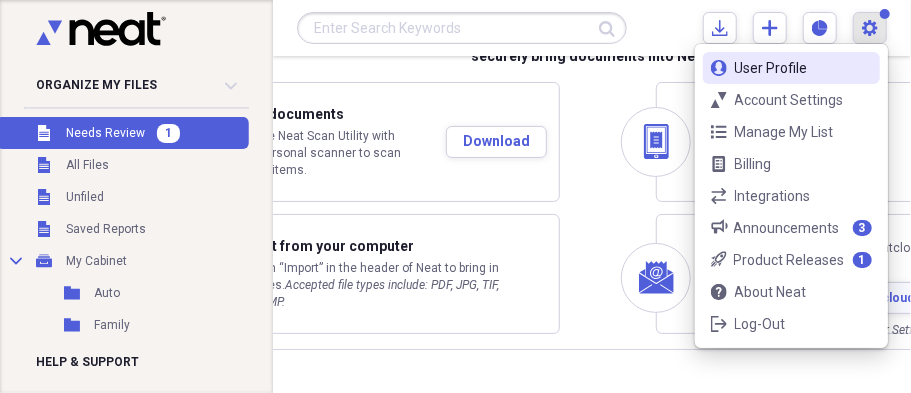click on "Product Releases" at bounding box center (789, 260) 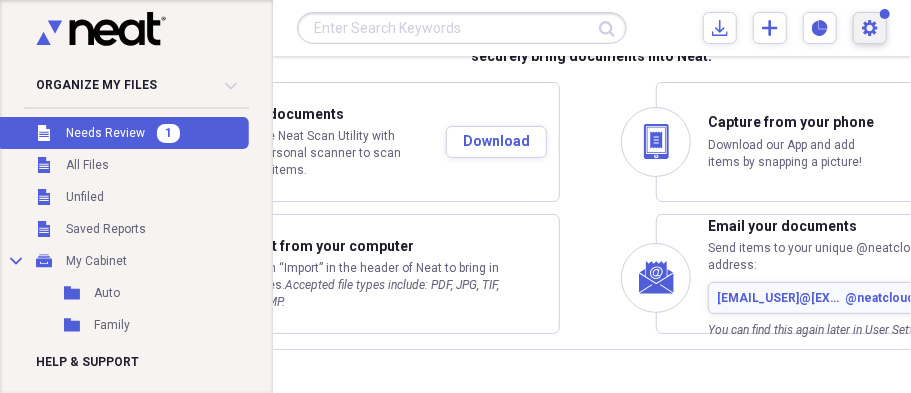 click on "Settings RAINEE Expand" at bounding box center [870, 28] 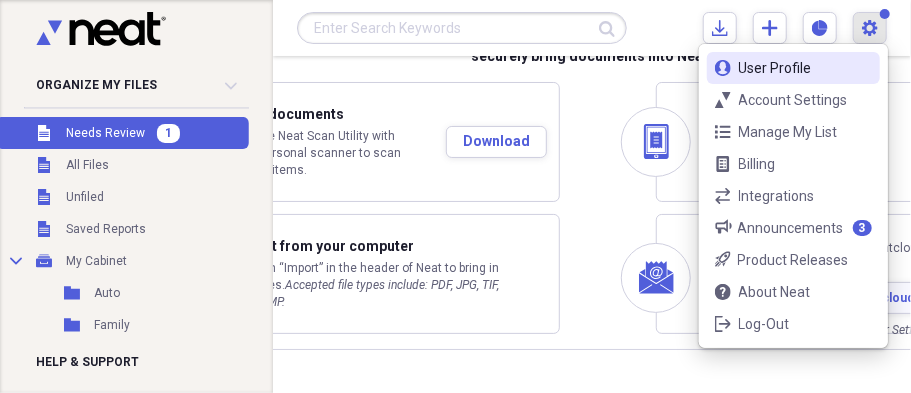click on "Announcements" at bounding box center [791, 228] 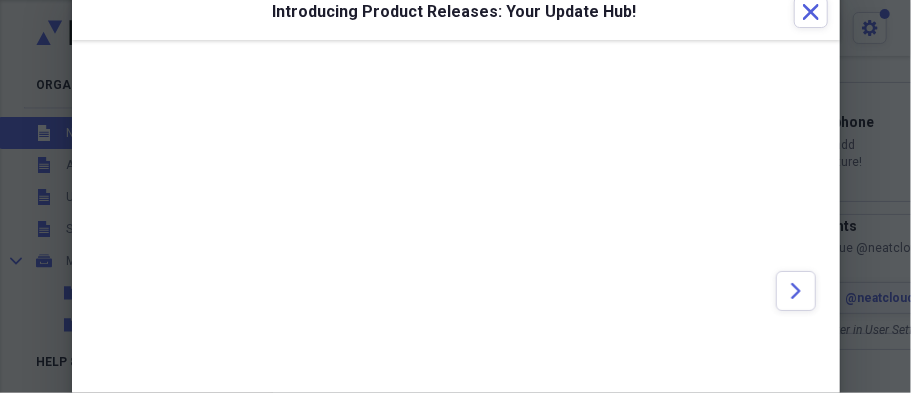 scroll, scrollTop: 0, scrollLeft: 0, axis: both 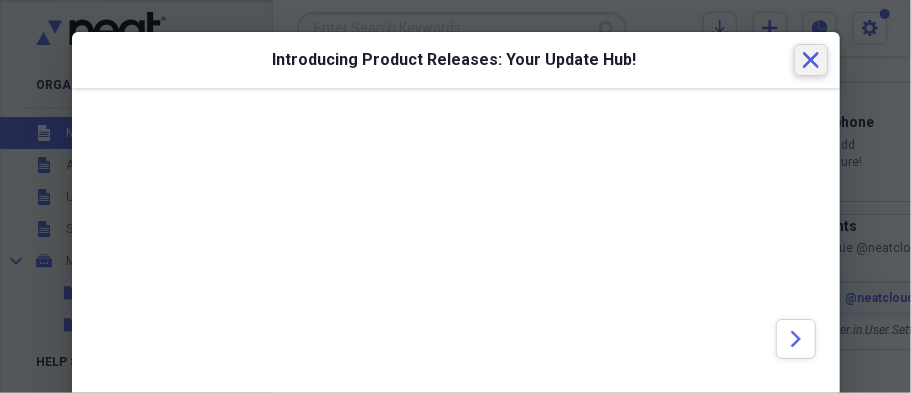 click on "Close" at bounding box center [811, 60] 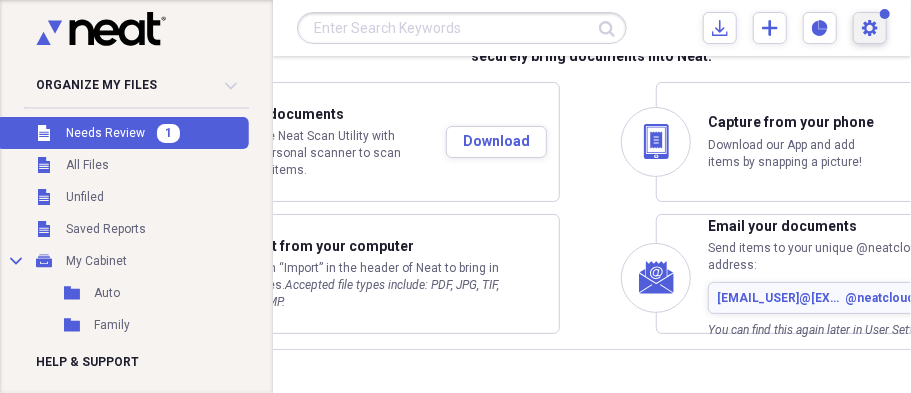 click 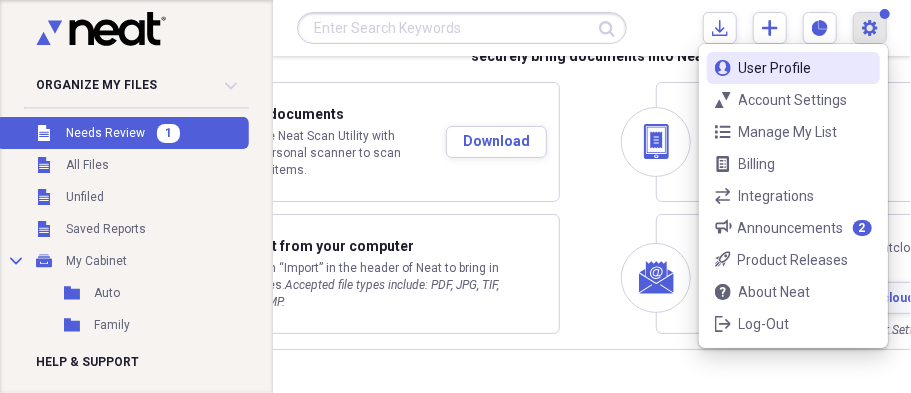 click on "support About Neat" at bounding box center (793, 292) 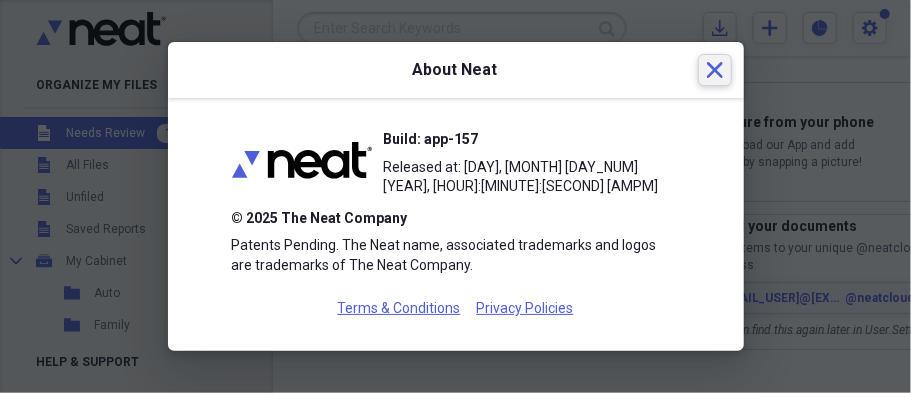 click on "Close" at bounding box center [715, 70] 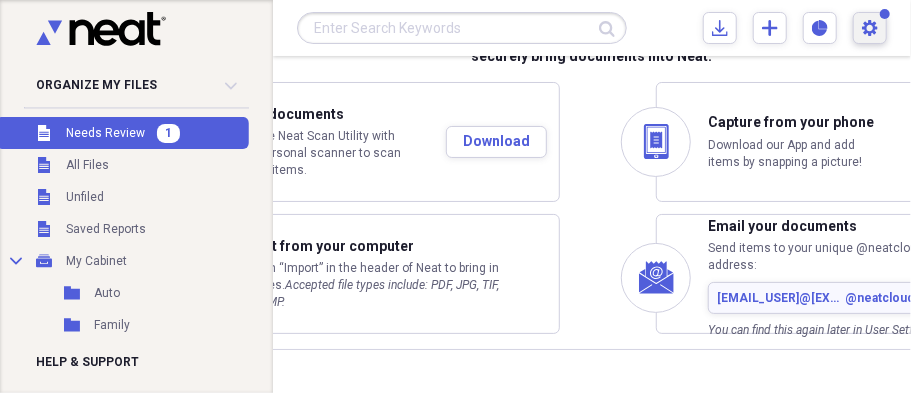 click on "Settings RAINEE Expand" at bounding box center [870, 28] 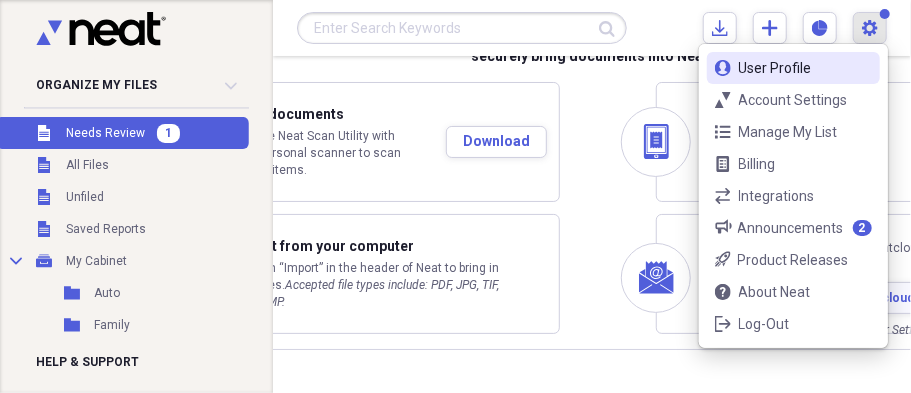 click on "bullhorn Announcements 2" at bounding box center (793, 228) 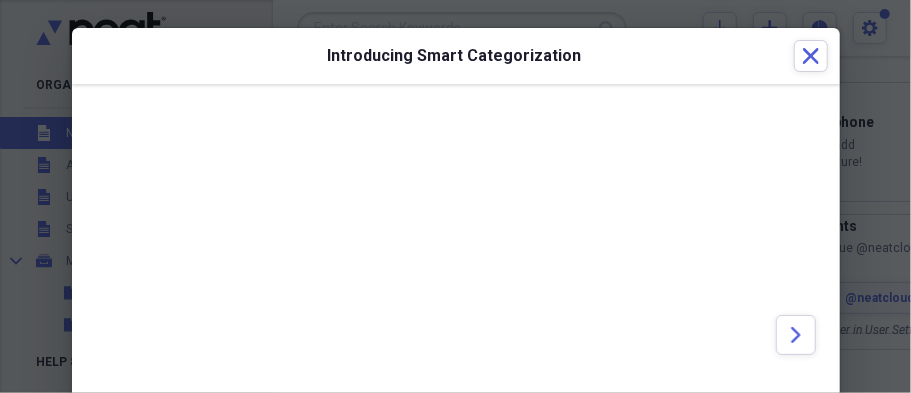 scroll, scrollTop: 0, scrollLeft: 0, axis: both 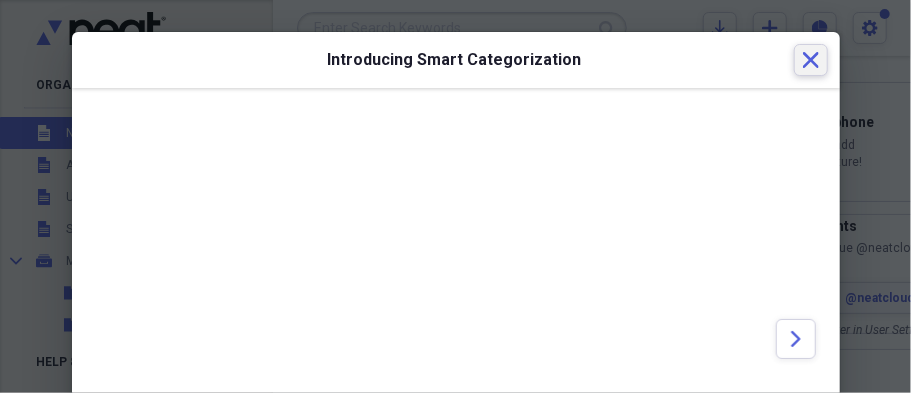 click 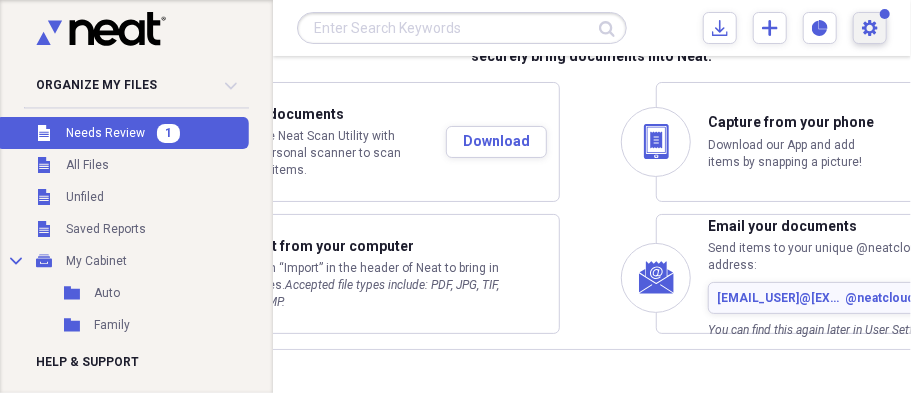 click 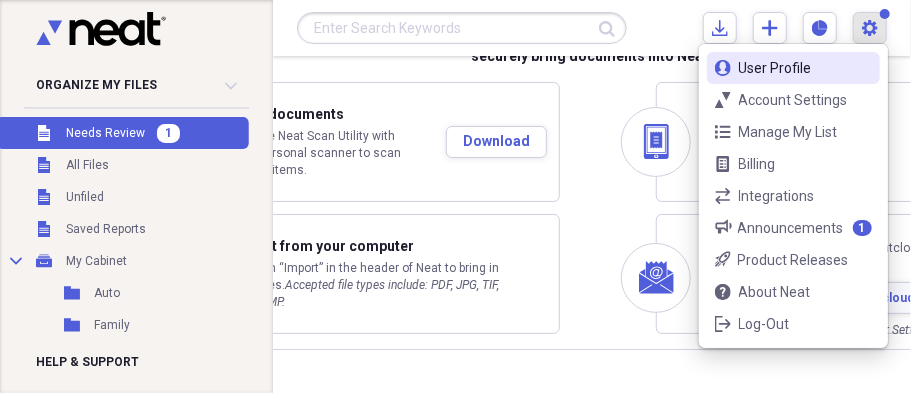 click on "Announcements" at bounding box center (791, 228) 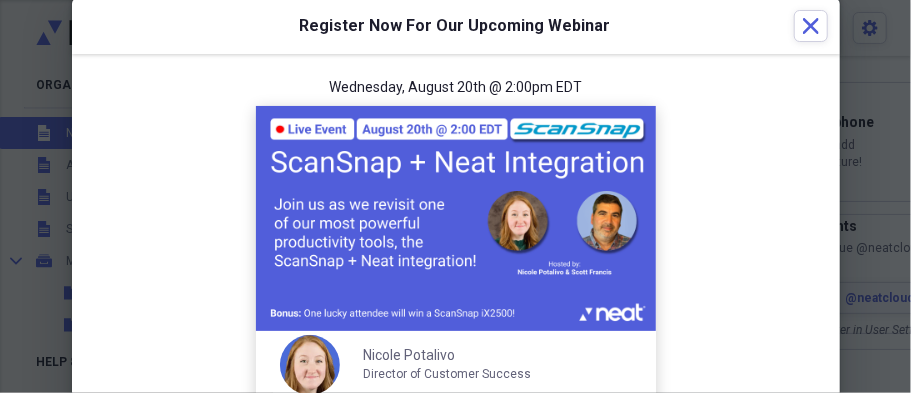 scroll, scrollTop: 0, scrollLeft: 0, axis: both 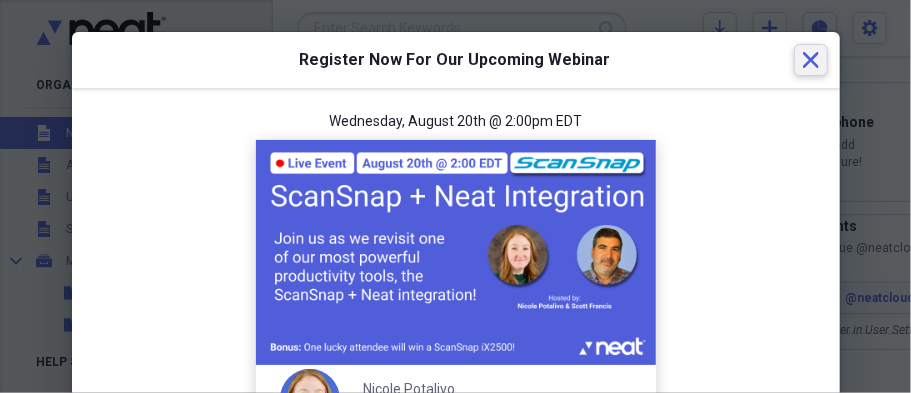 click on "Close" at bounding box center (811, 60) 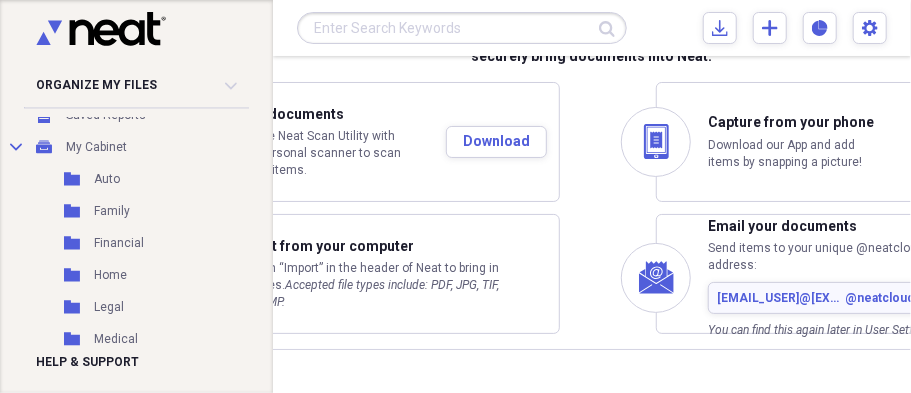 scroll, scrollTop: 0, scrollLeft: 0, axis: both 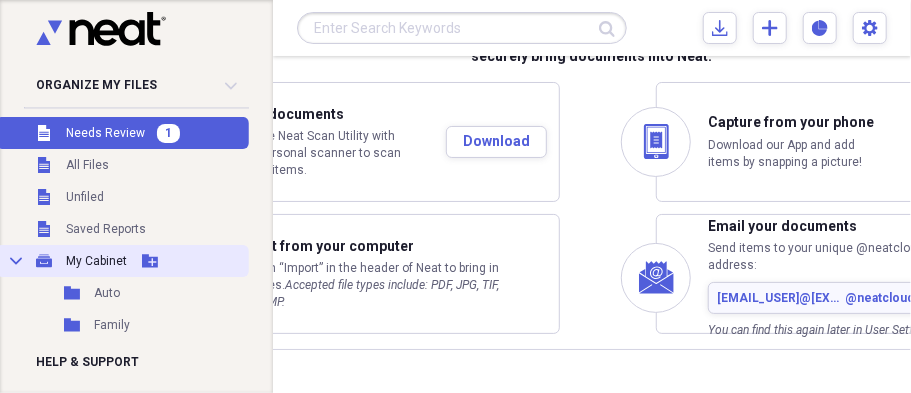 click on "Collapse" 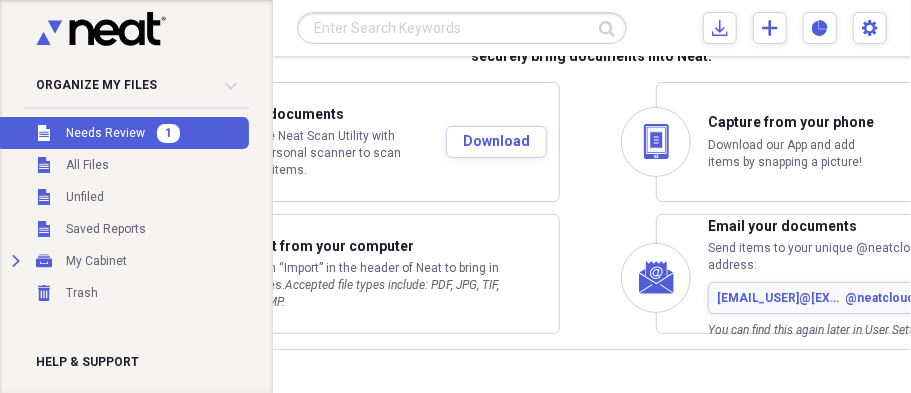 click at bounding box center (130, 32) 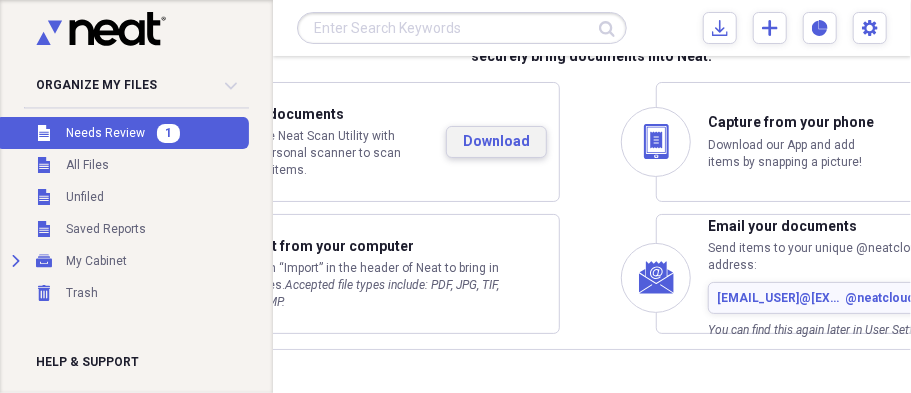 click on "Download" at bounding box center (496, 142) 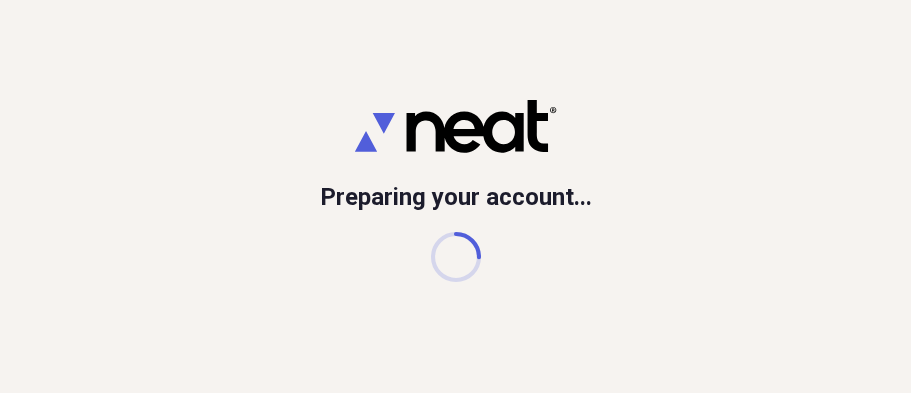 scroll, scrollTop: 0, scrollLeft: 0, axis: both 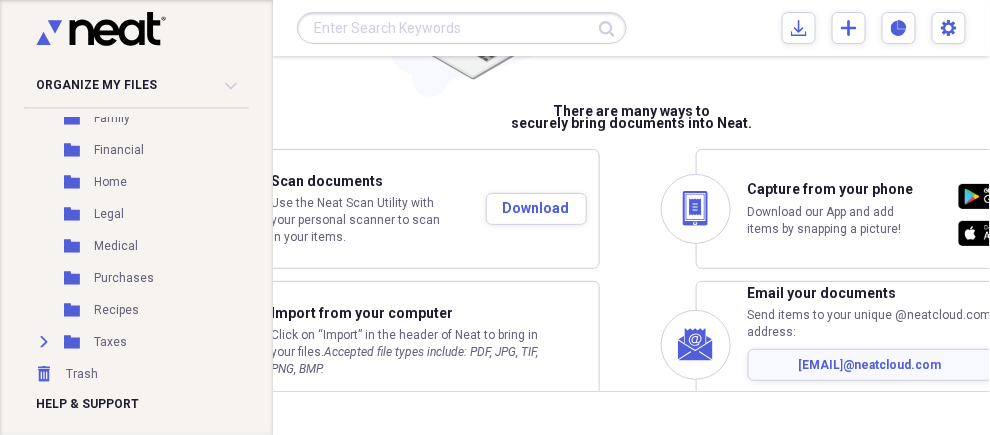 click 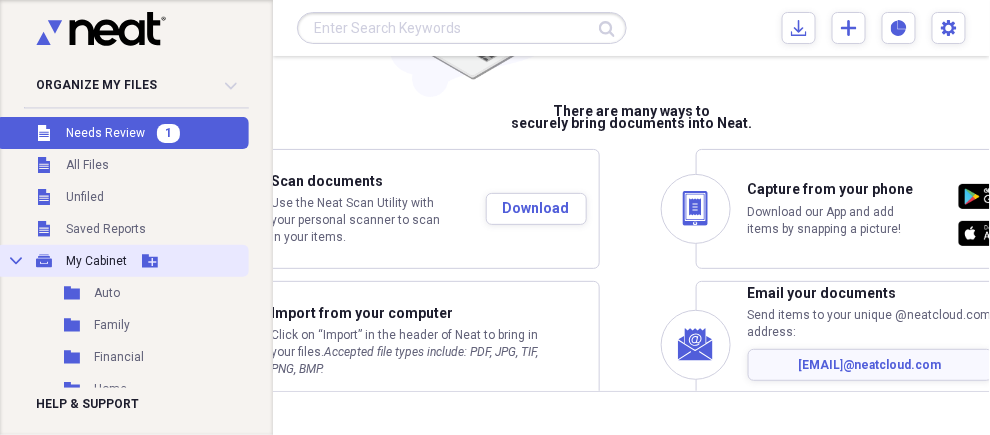 click on "Collapse" 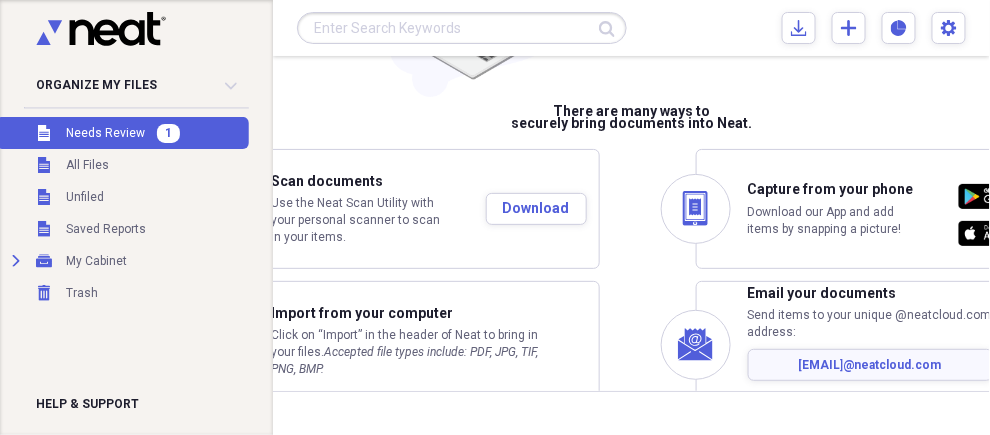 click on "1" at bounding box center [168, 133] 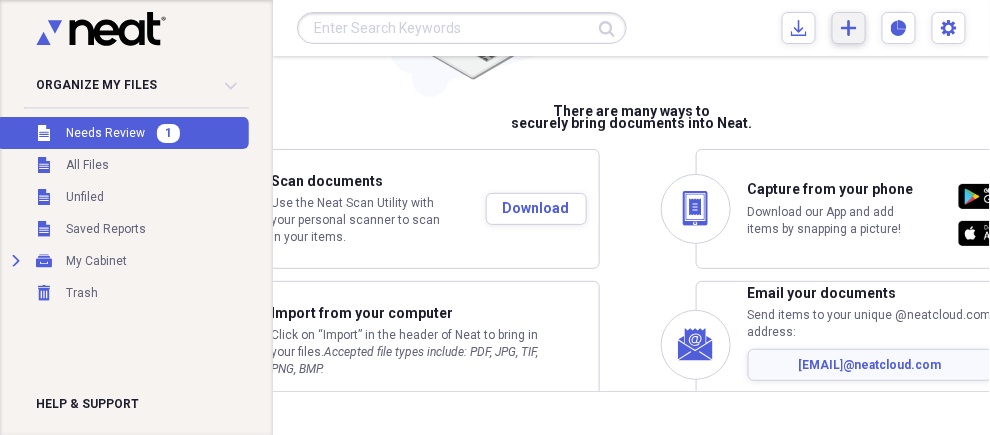 click 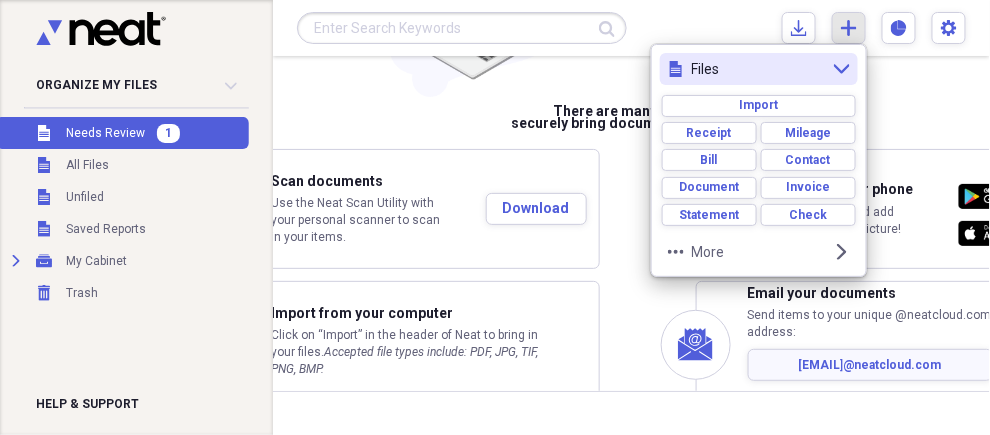 click on "More" at bounding box center (759, 252) 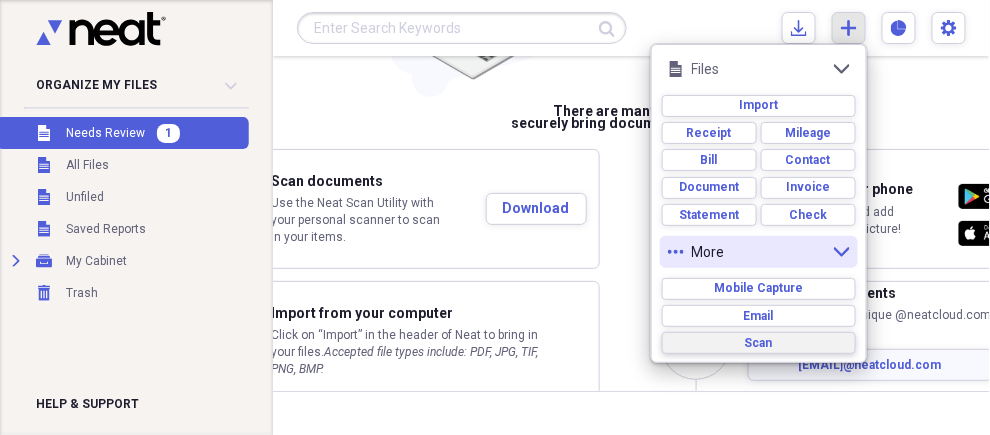 click on "Scan" at bounding box center [759, 343] 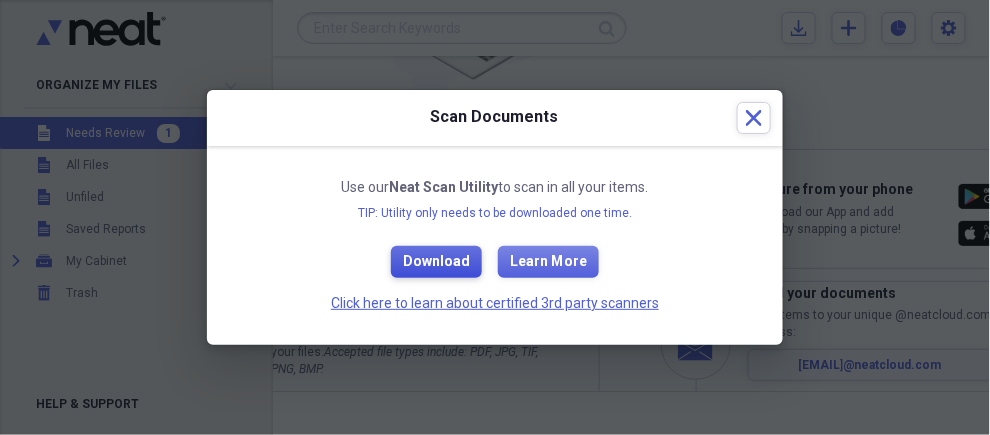 click on "Download" at bounding box center [436, 262] 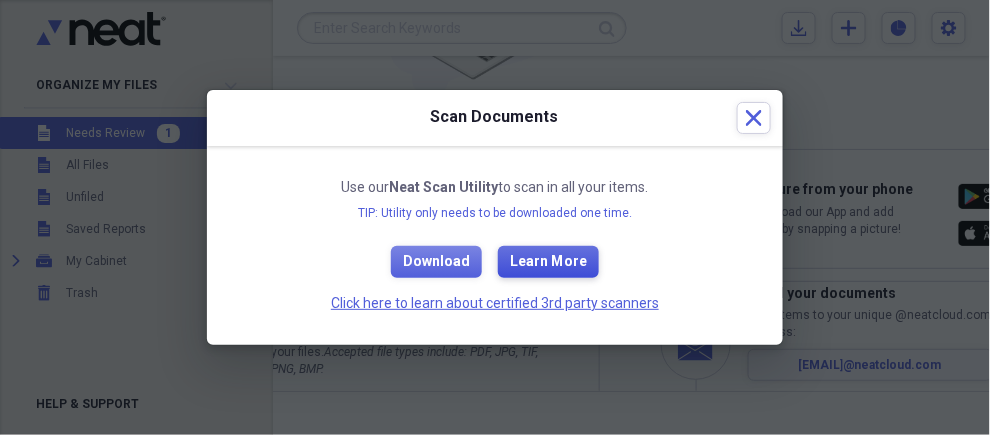 click on "Learn More" at bounding box center [548, 262] 